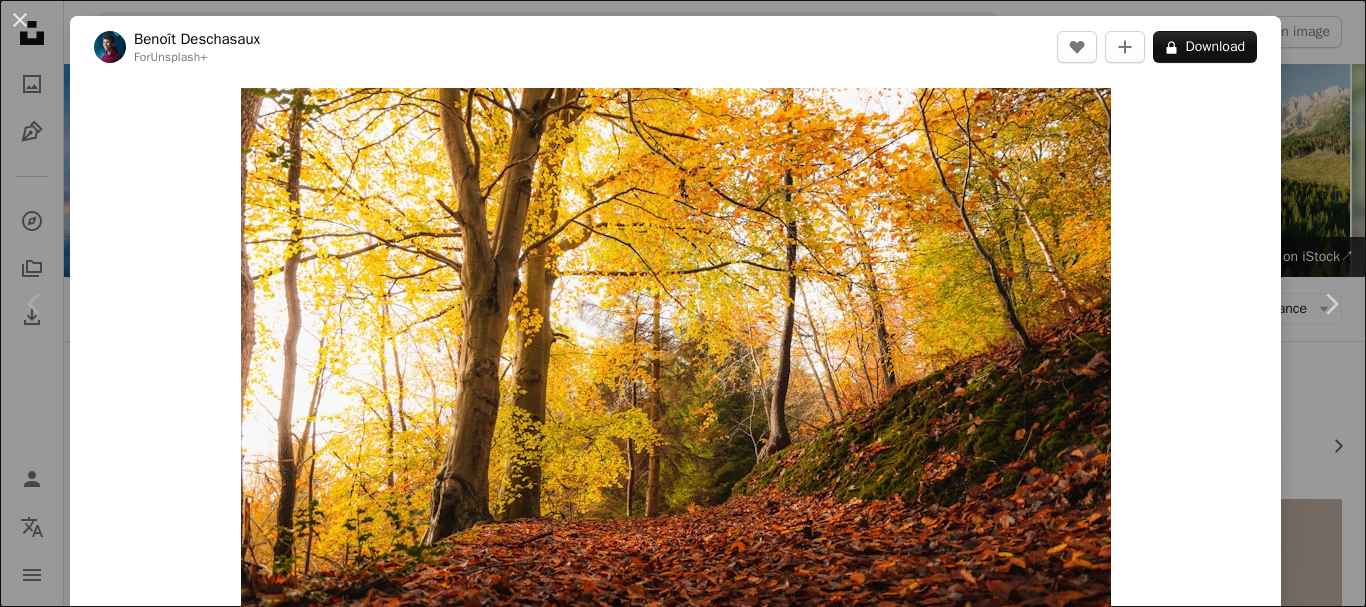 scroll, scrollTop: 200, scrollLeft: 0, axis: vertical 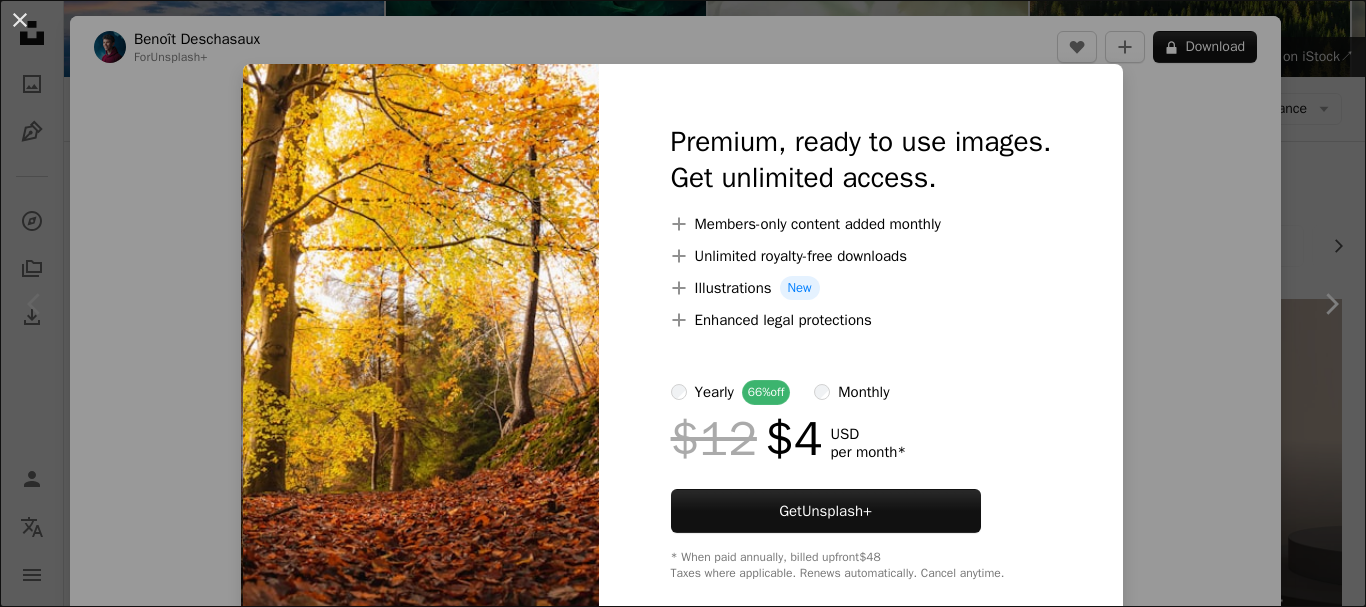 click on "An X shape Premium, ready to use images. Get unlimited access. A plus sign Members-only content added monthly A plus sign Unlimited royalty-free downloads A plus sign Illustrations  New A plus sign Enhanced legal protections yearly 66%  off monthly $12   $4 USD per month * Get  Unsplash+ * When paid annually, billed upfront  $48 Taxes where applicable. Renews automatically. Cancel anytime." at bounding box center (683, 303) 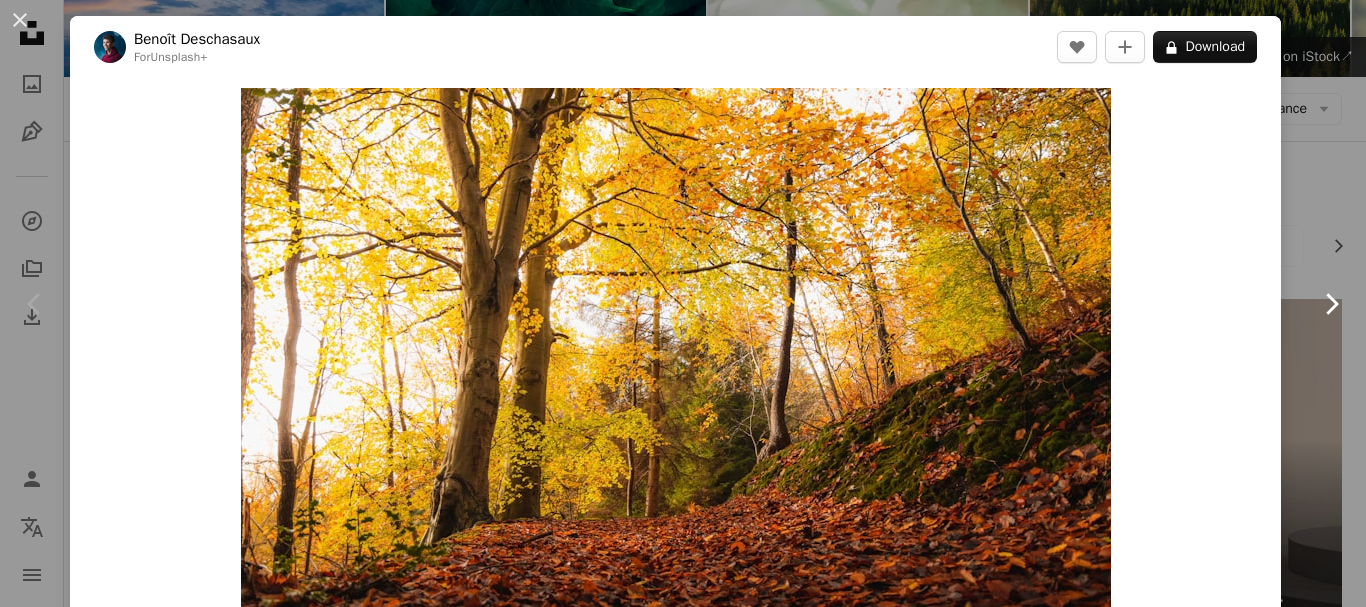 click on "Chevron right" at bounding box center [1331, 304] 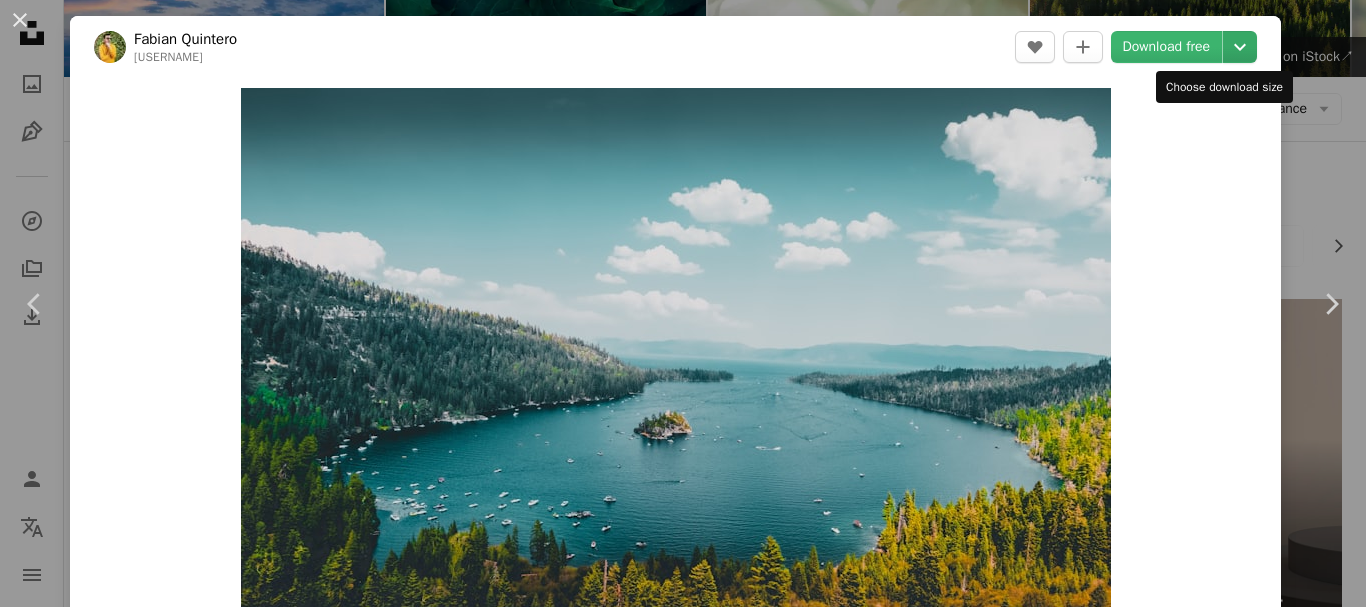drag, startPoint x: 1218, startPoint y: 39, endPoint x: 1210, endPoint y: 56, distance: 18.788294 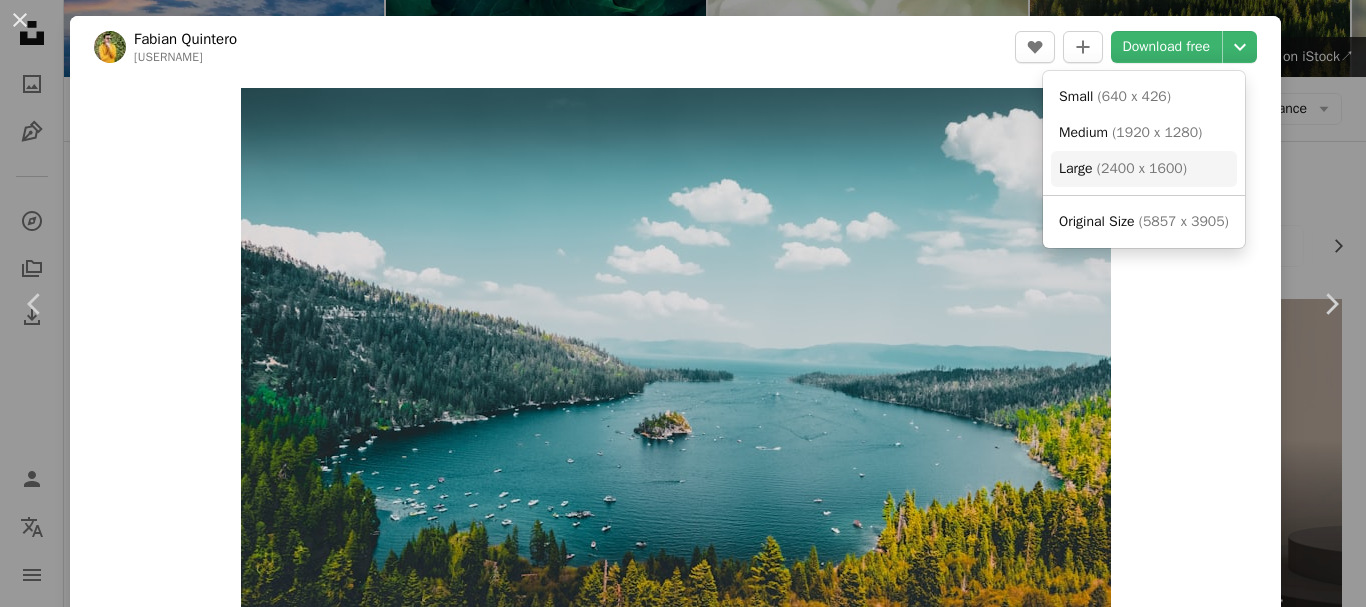 click on "Large" at bounding box center [1076, 168] 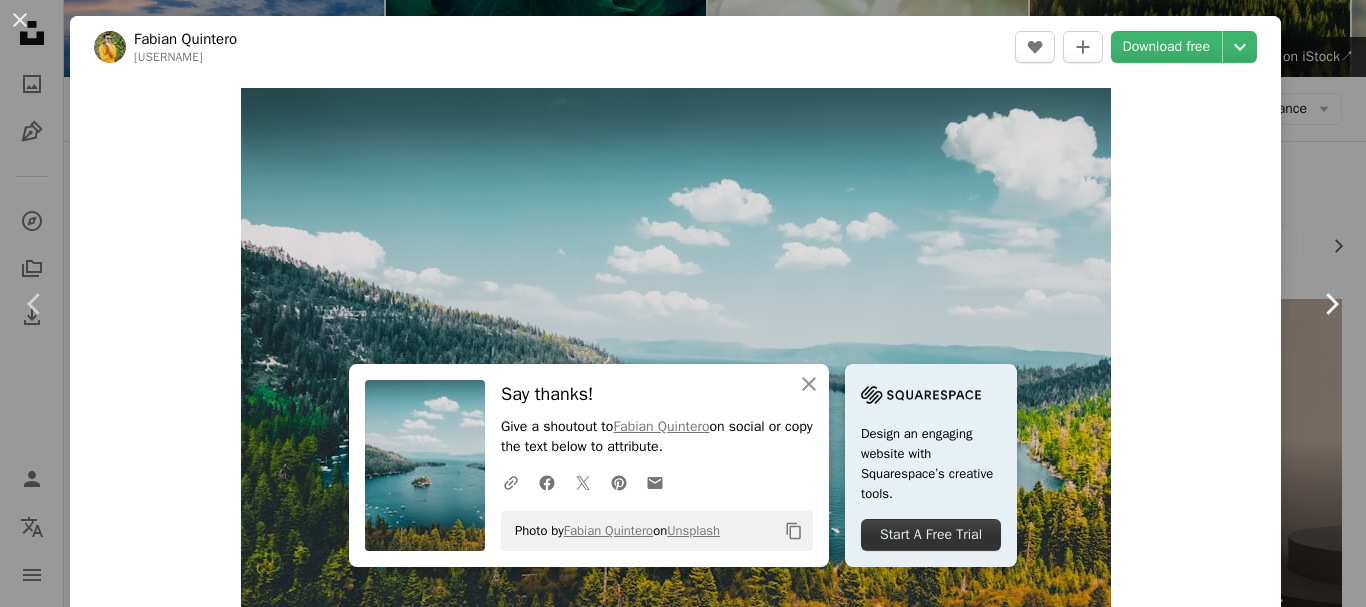 click on "Chevron right" 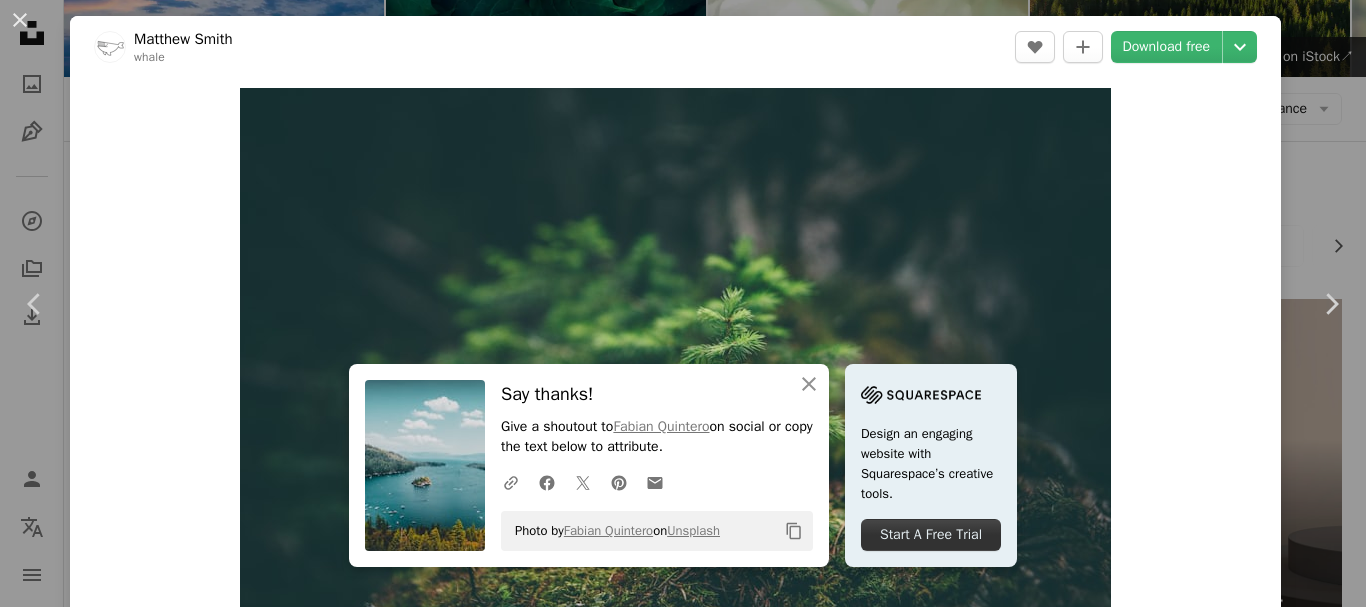 click on "[FIRST] [LAST] whale A heart A plus sign Download free Chevron down" at bounding box center (675, 47) 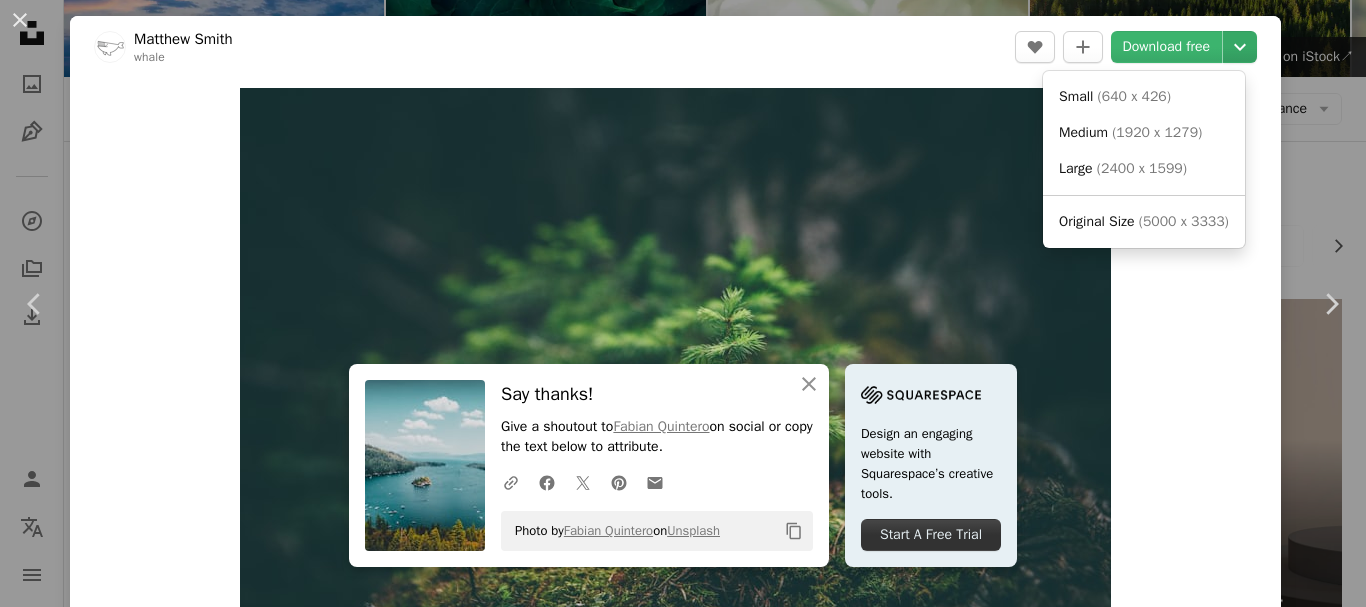 click on "Chevron down" 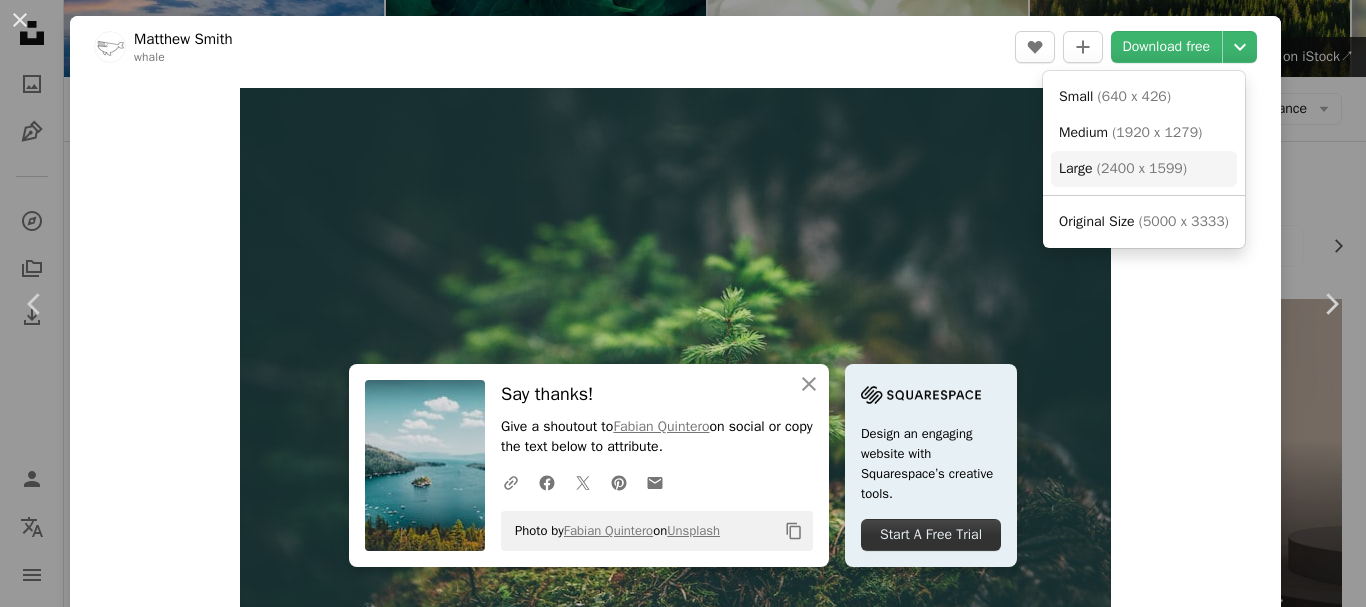 click on "Large" at bounding box center (1076, 168) 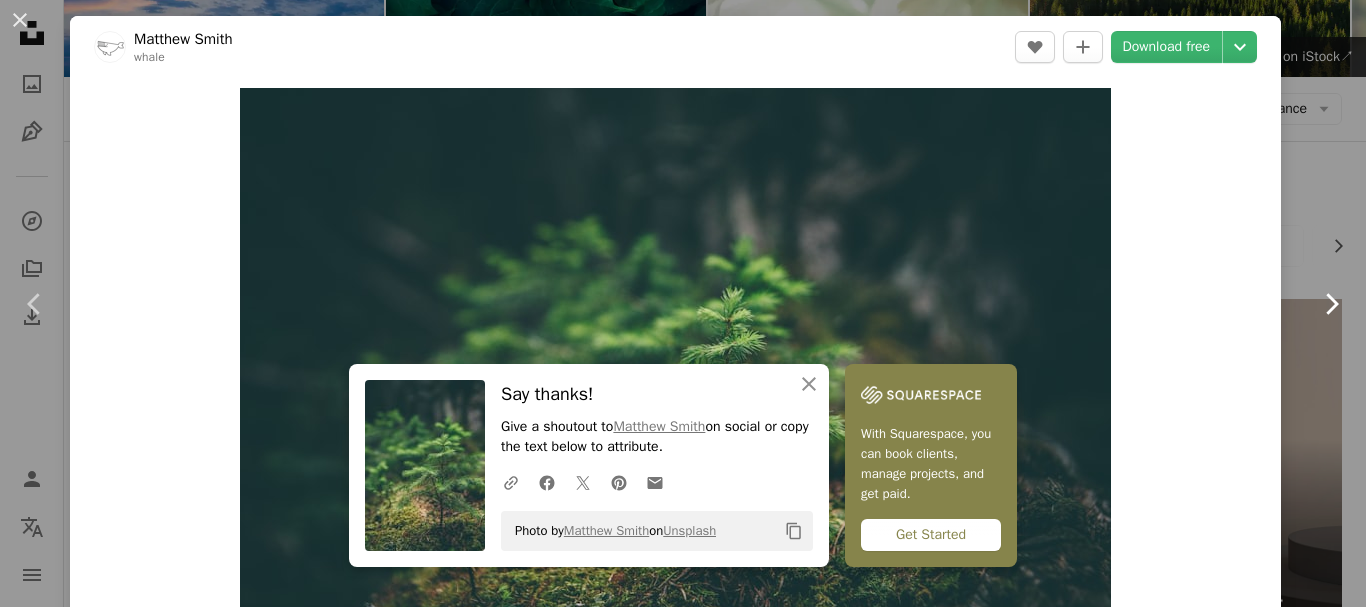 click on "Chevron right" 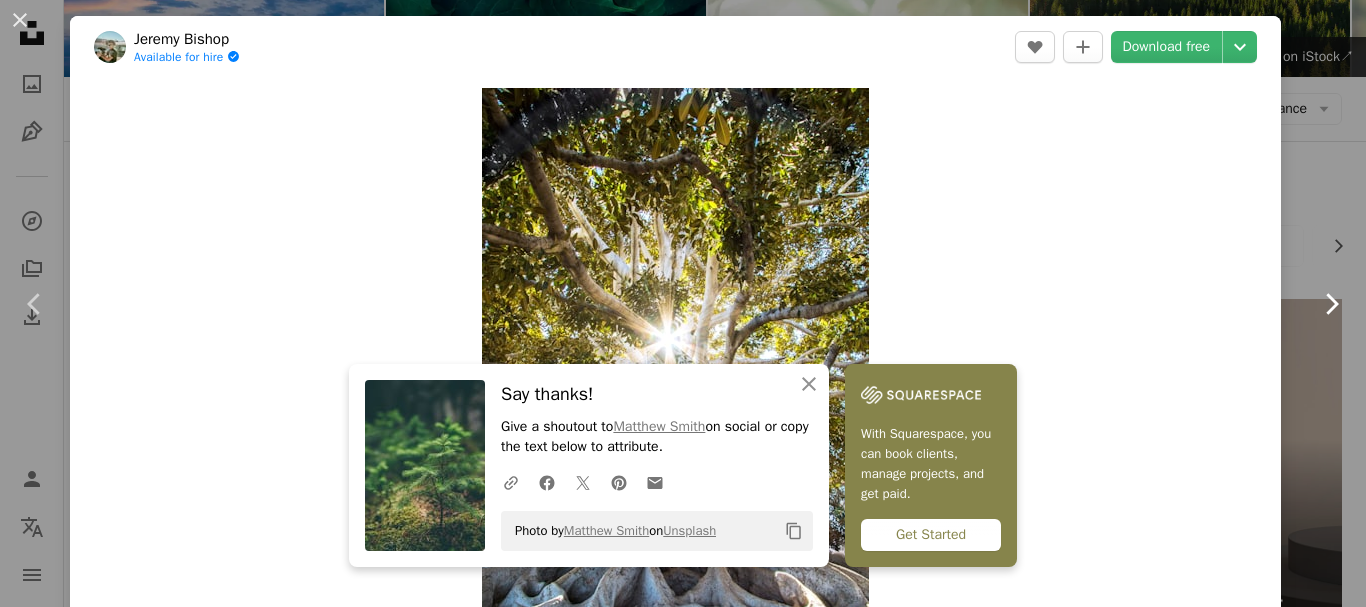 click on "Chevron right" 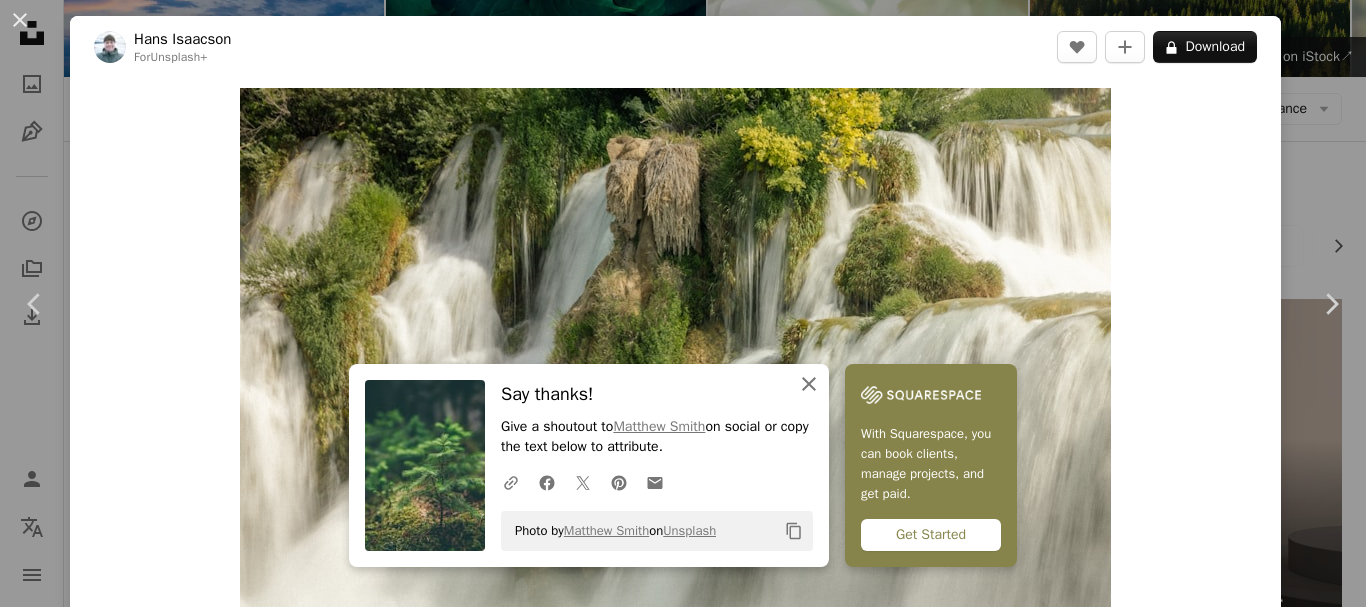 click 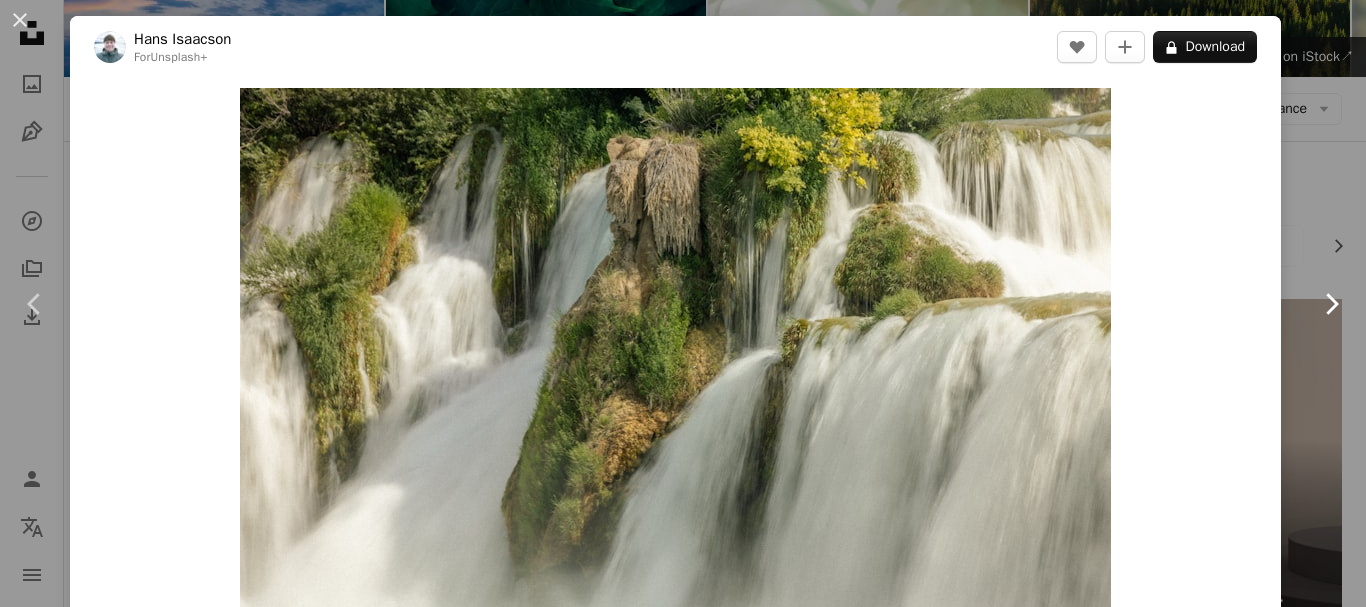 click 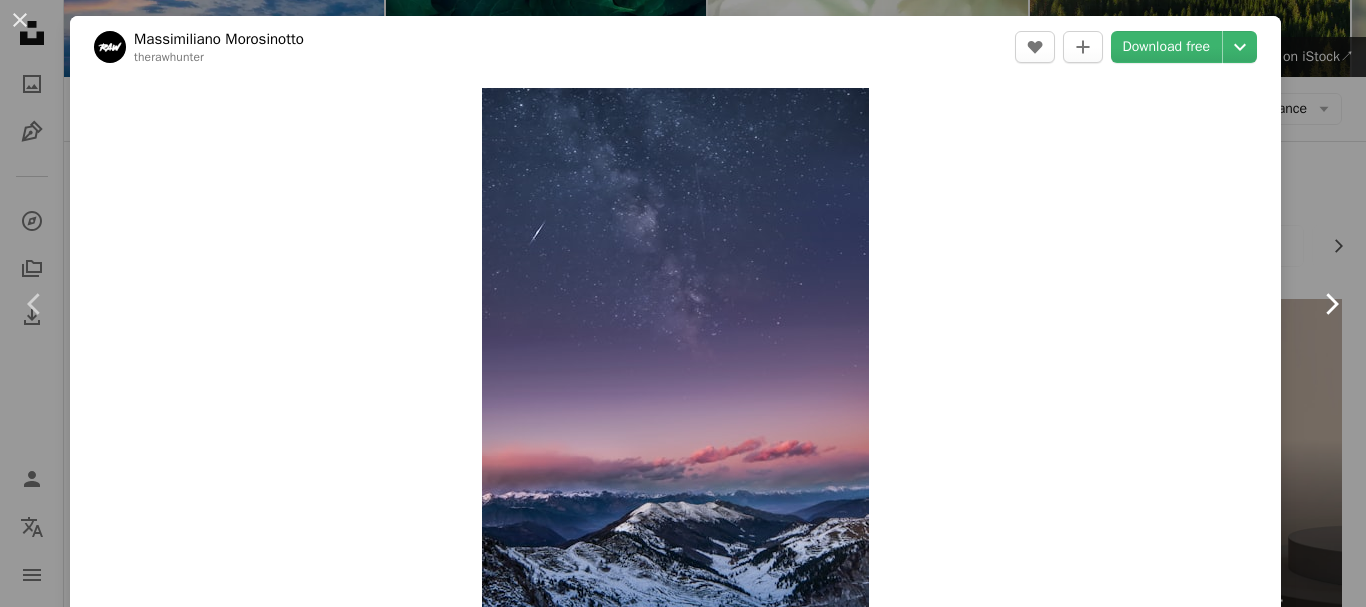 click 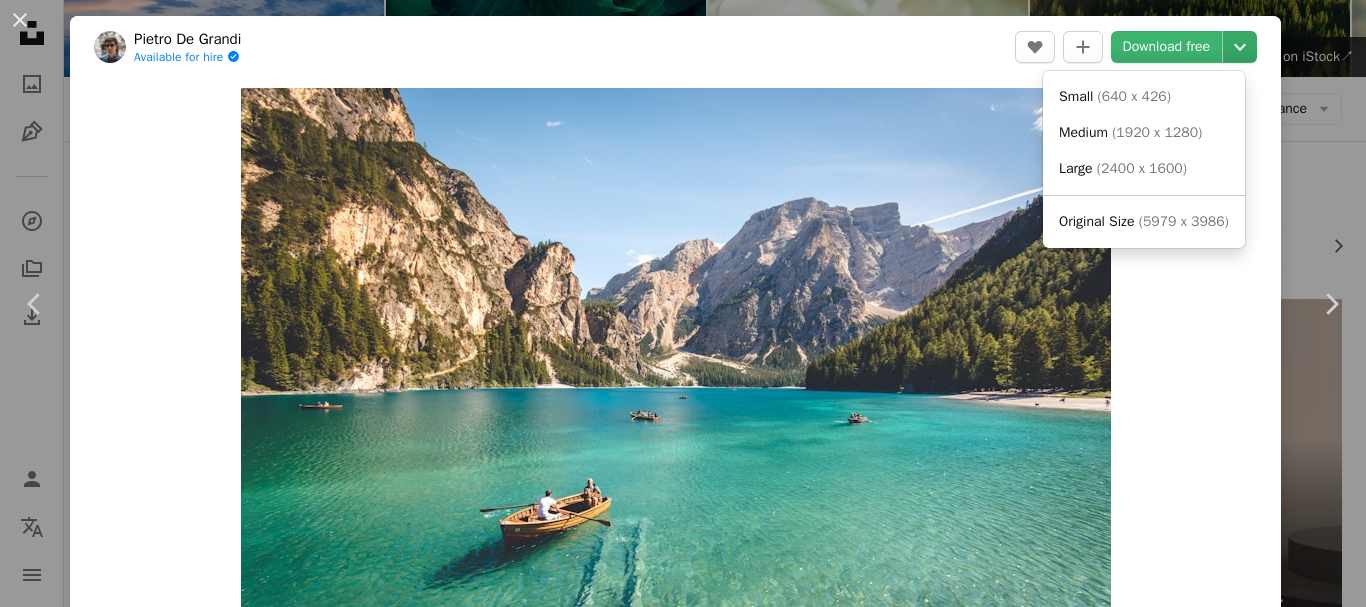 click on "Chevron down" 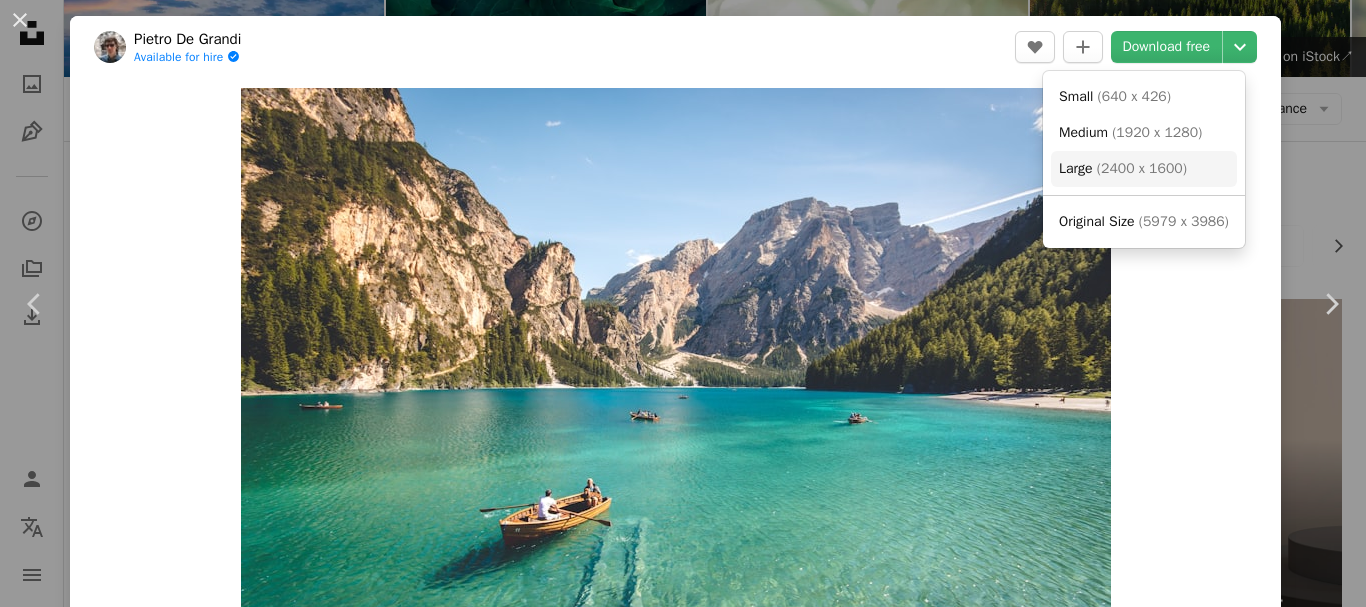 click on "( 2400 x 1600 )" at bounding box center (1142, 168) 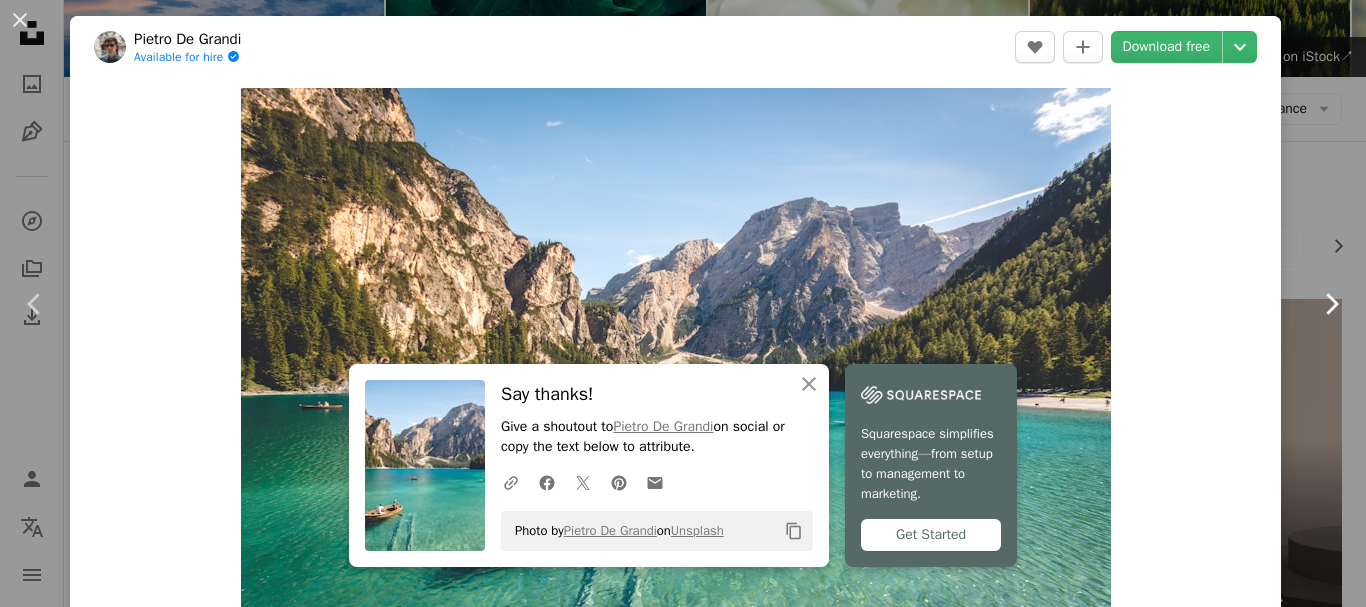 click on "Chevron right" 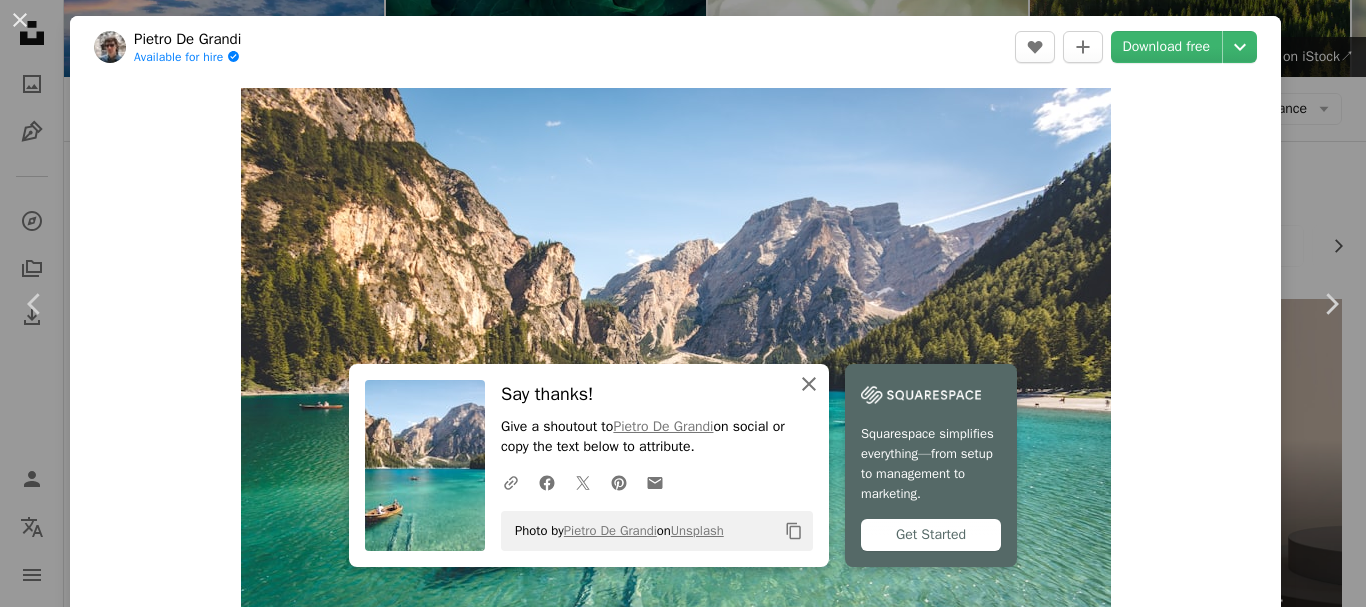 click 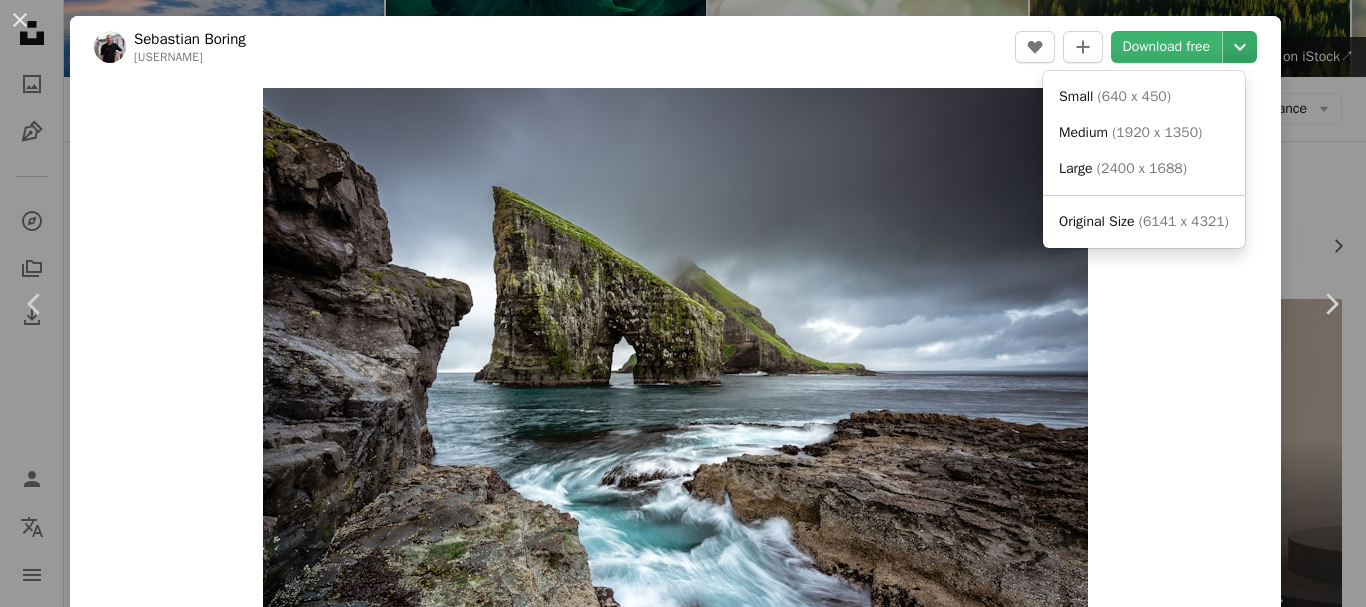 click 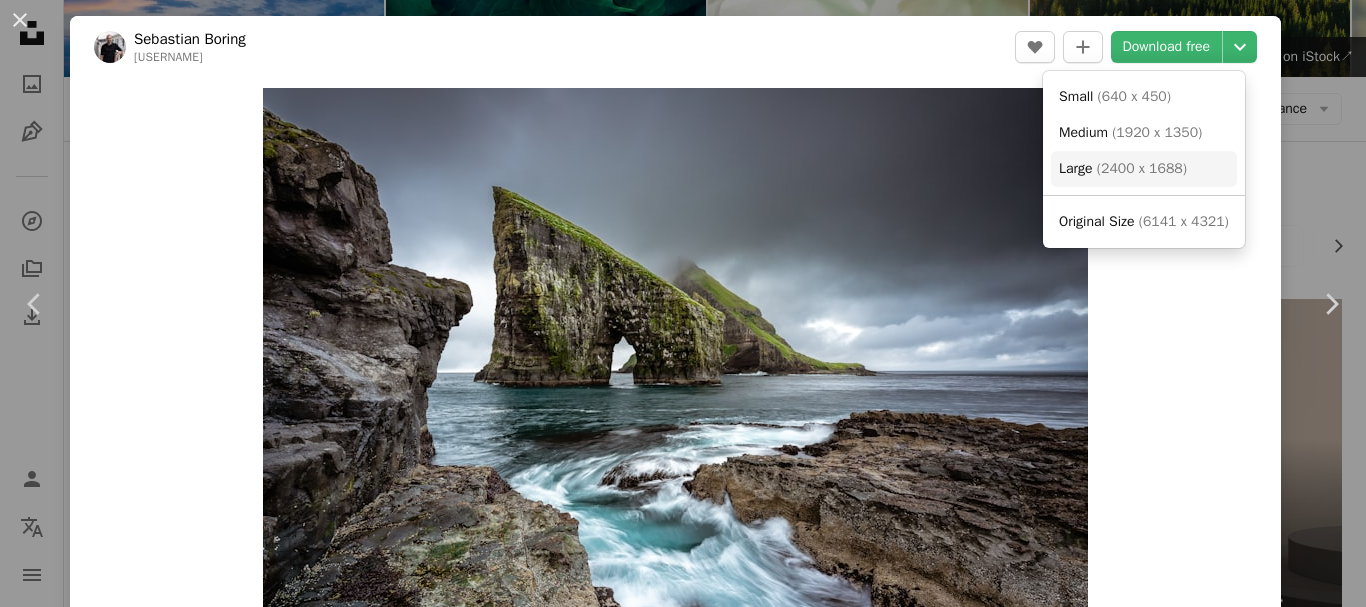 click on "Large   ( 2400 x 1688 )" at bounding box center [1123, 169] 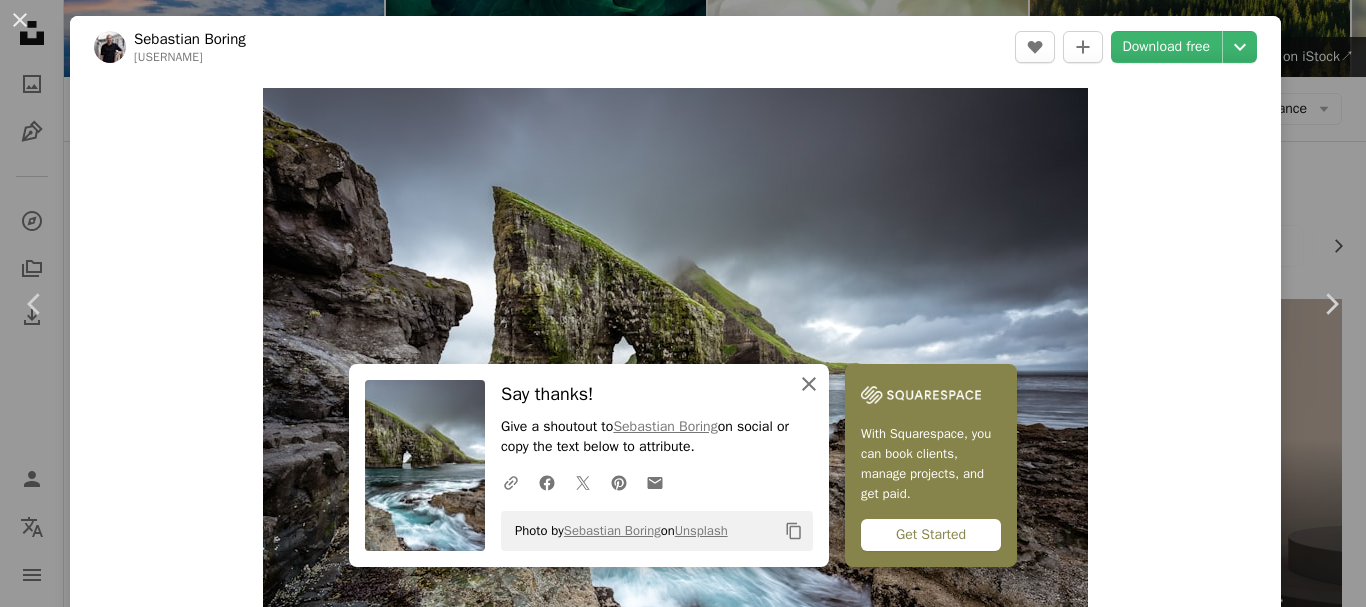 click on "An X shape" 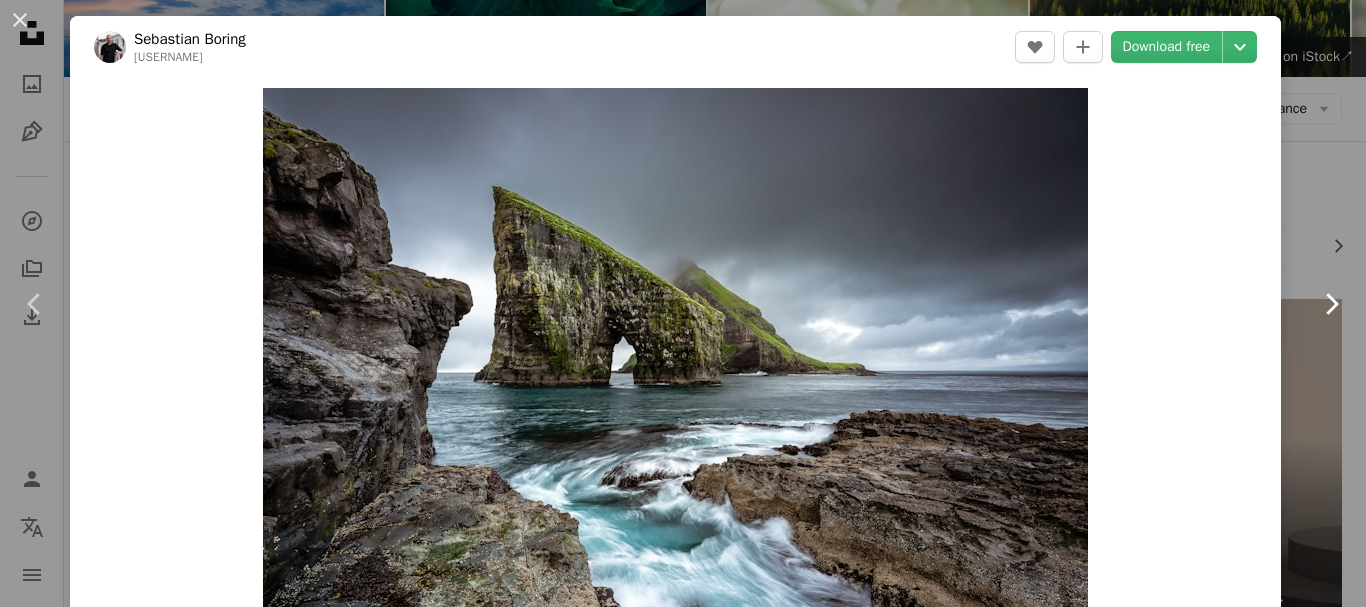 click on "Chevron right" 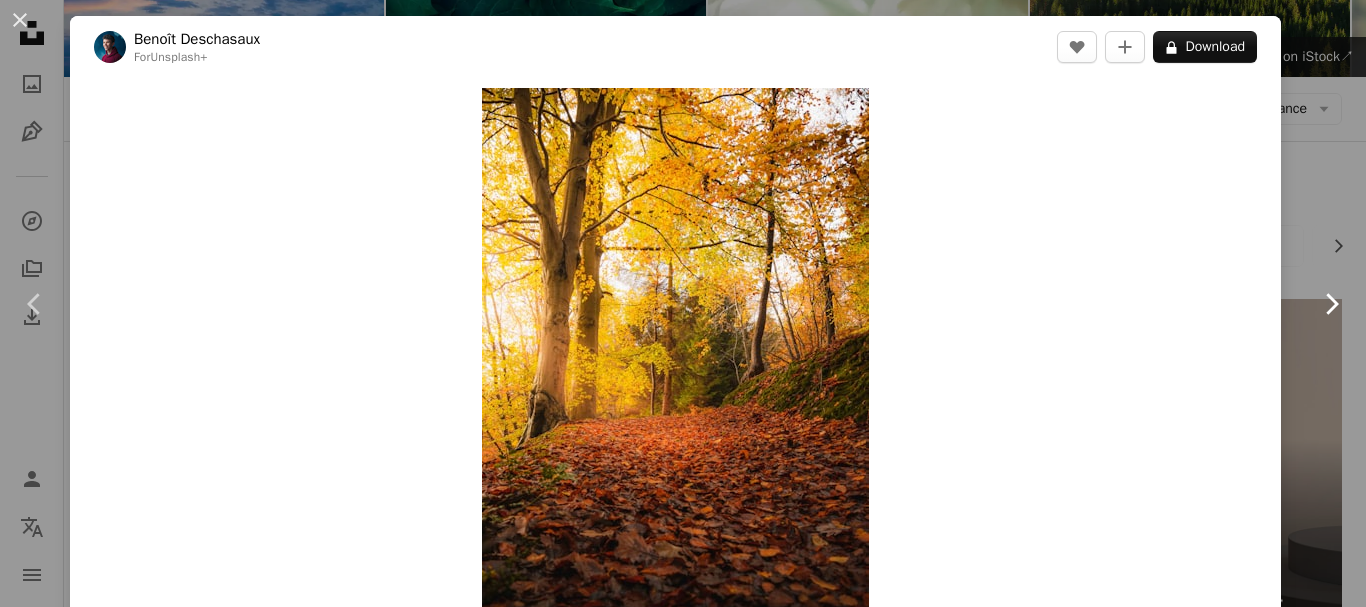 click on "Chevron right" 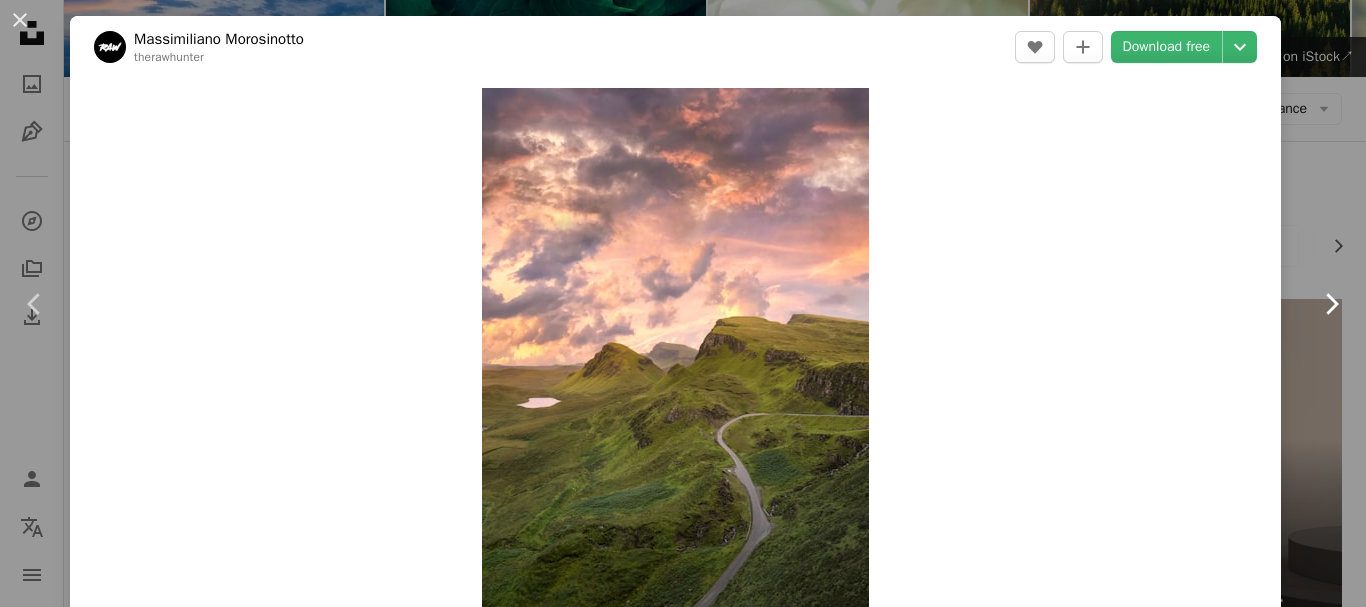 click on "Chevron right" 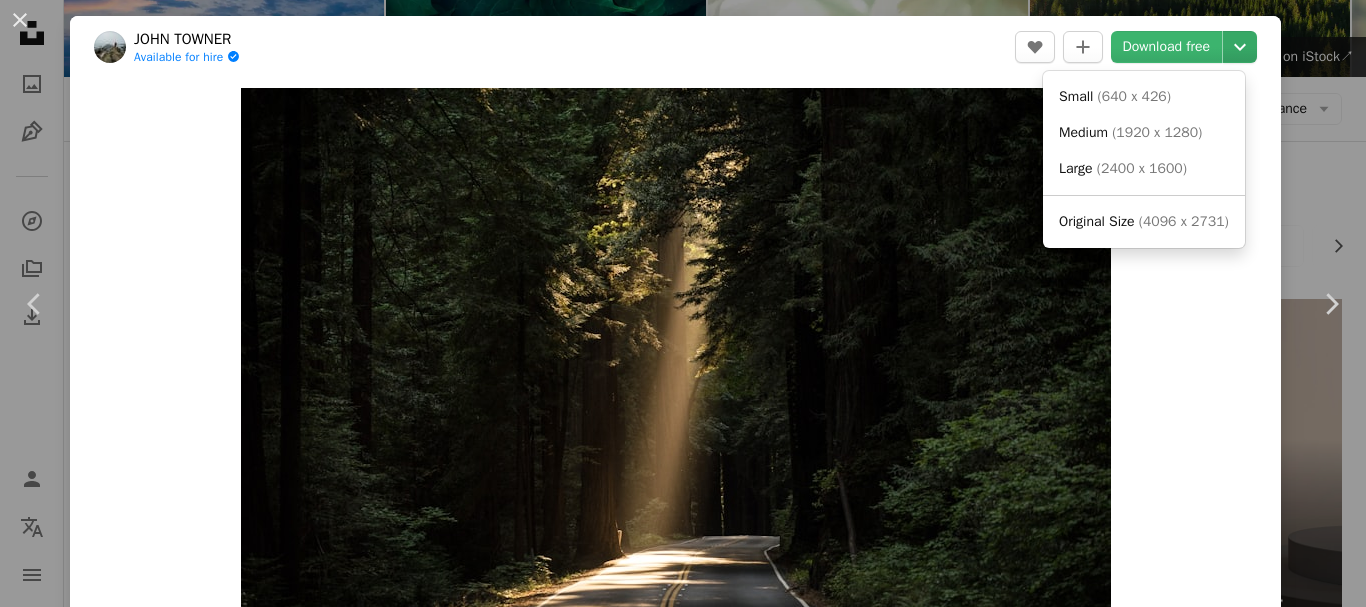 click on "Chevron down" 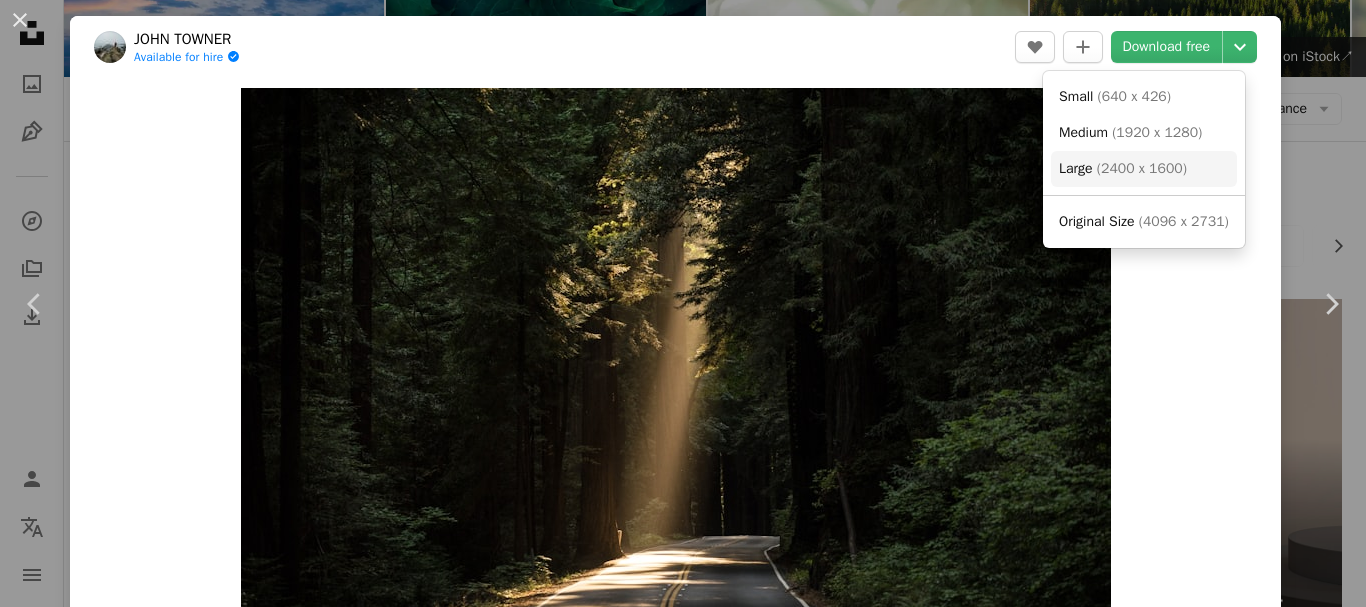 click on "Large" at bounding box center [1076, 168] 